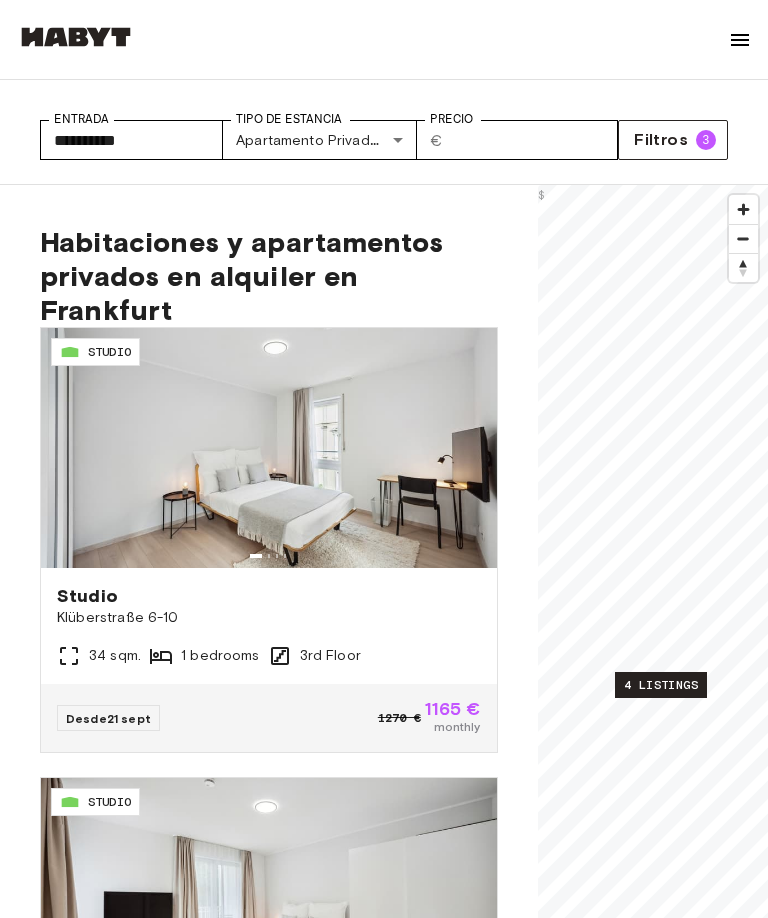 scroll, scrollTop: 174, scrollLeft: 0, axis: vertical 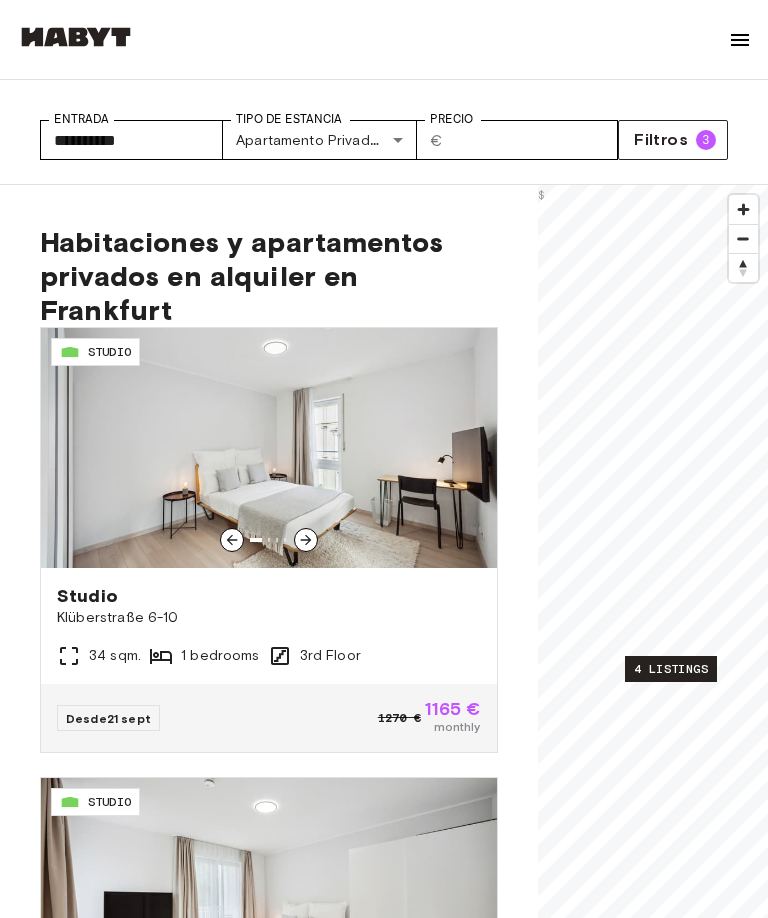 click at bounding box center (269, 448) 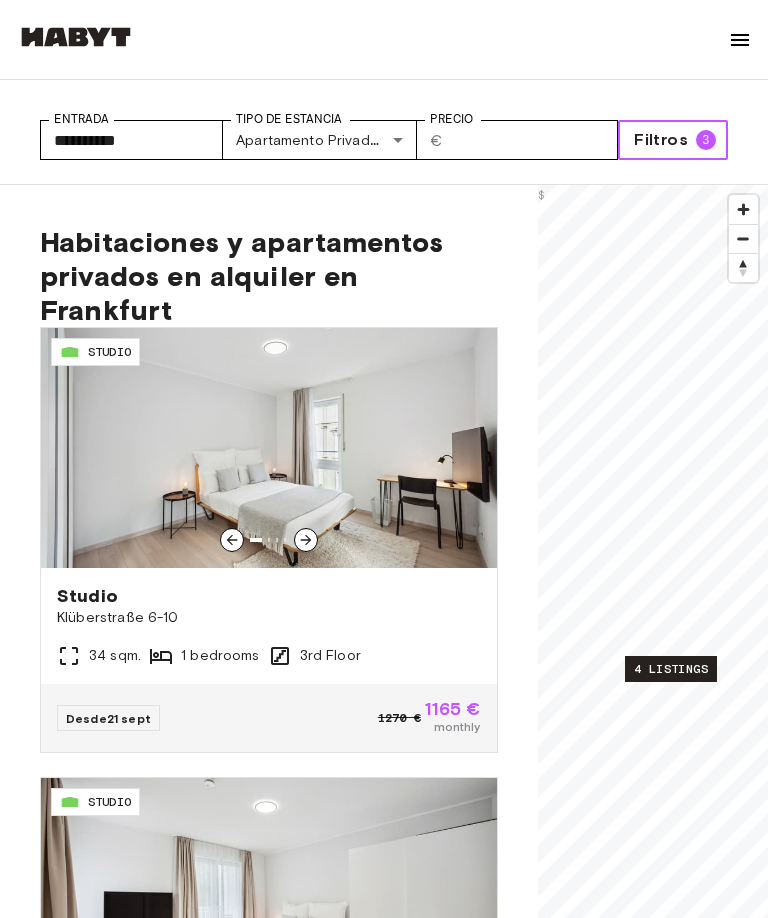 click at bounding box center (269, 448) 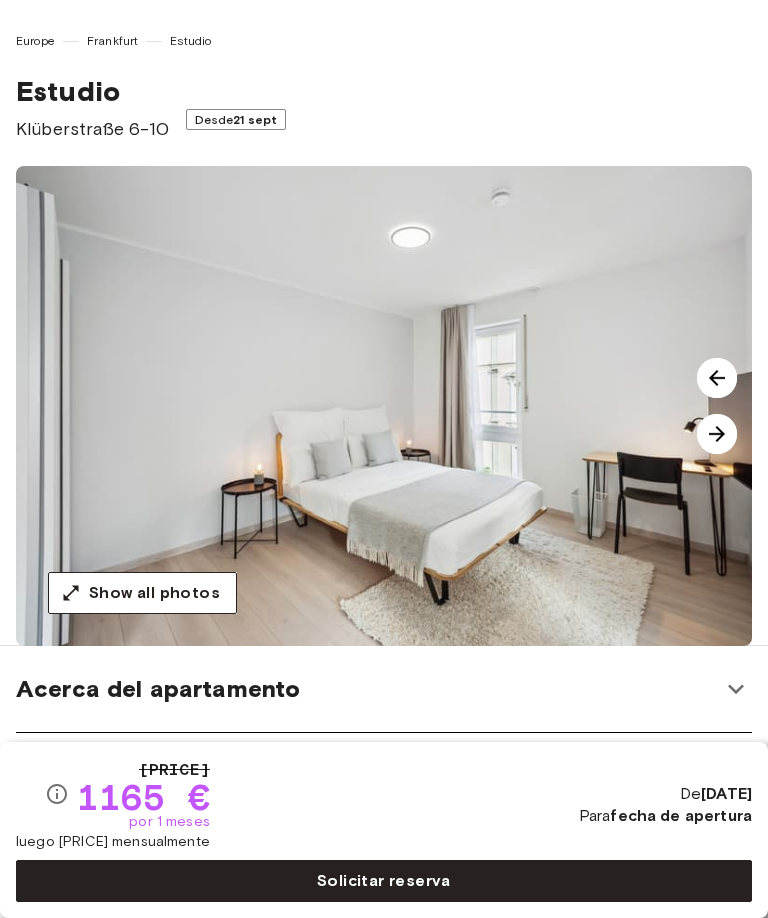 scroll, scrollTop: 0, scrollLeft: 0, axis: both 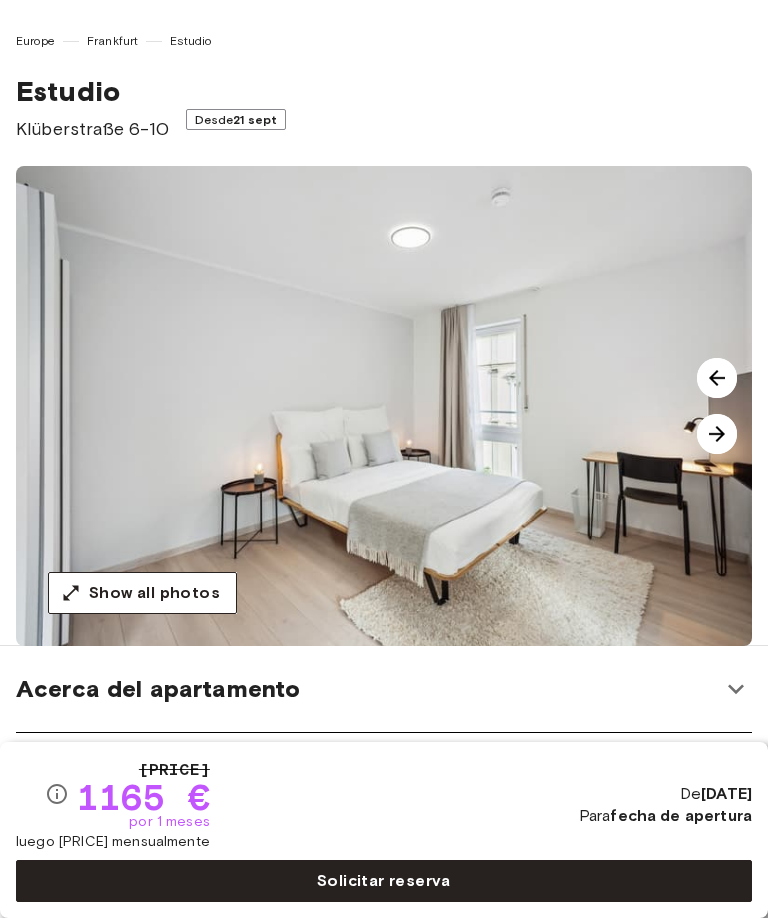 click at bounding box center [717, 434] 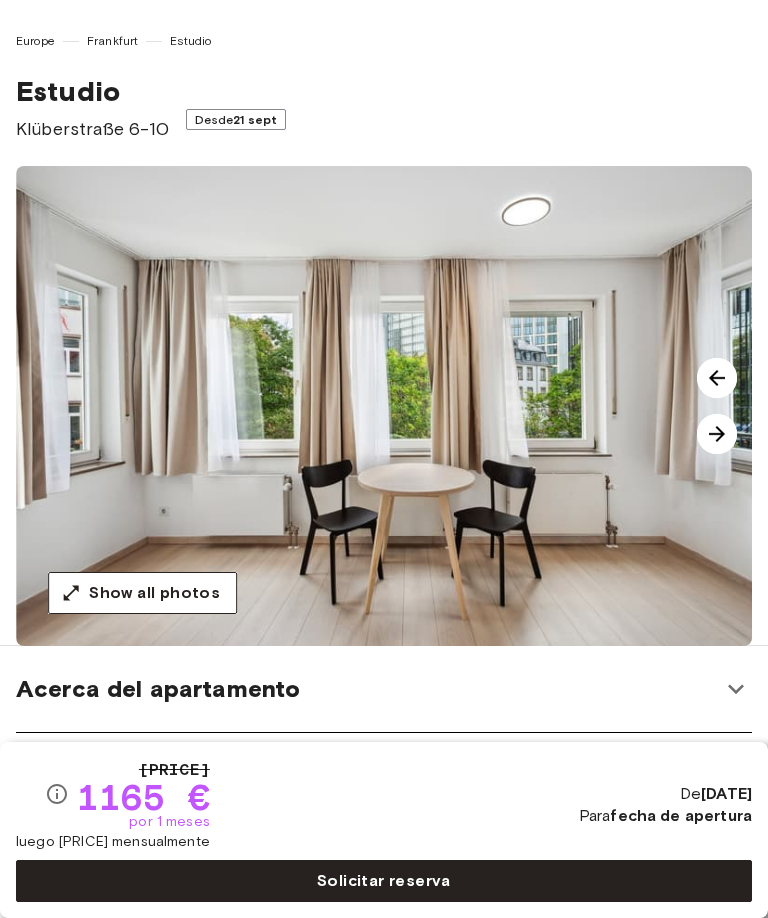 click at bounding box center [717, 434] 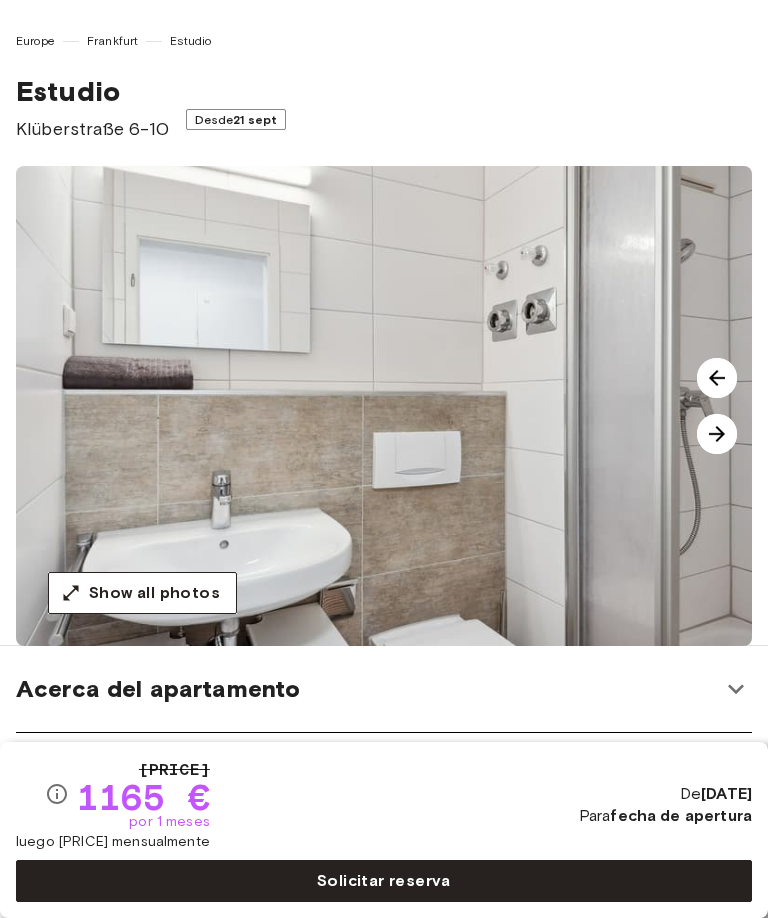 click at bounding box center [717, 434] 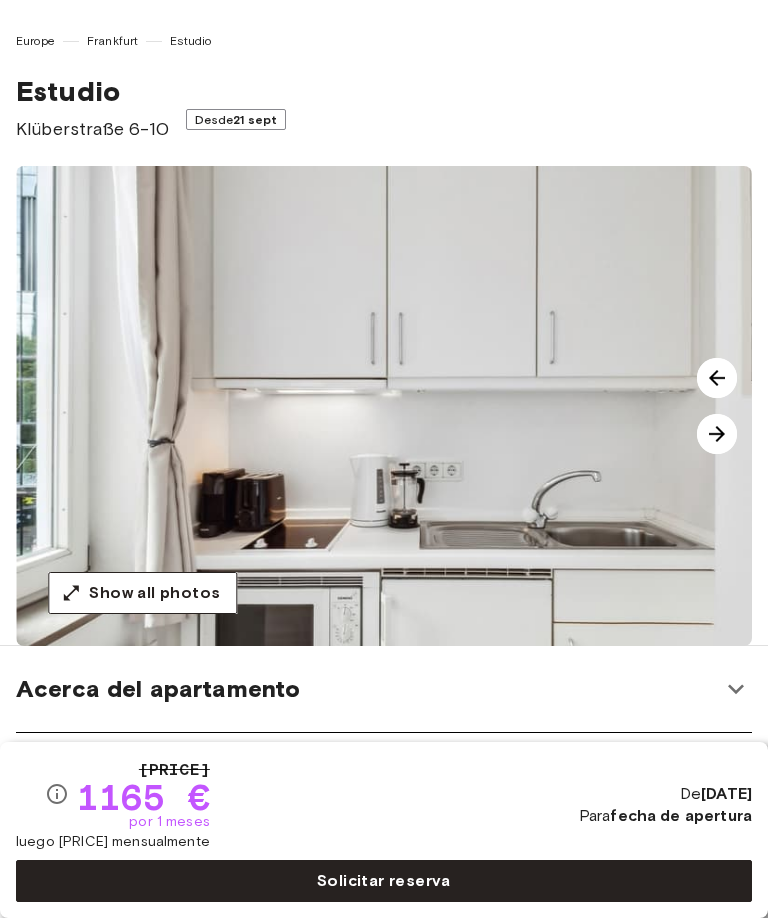 click at bounding box center (717, 434) 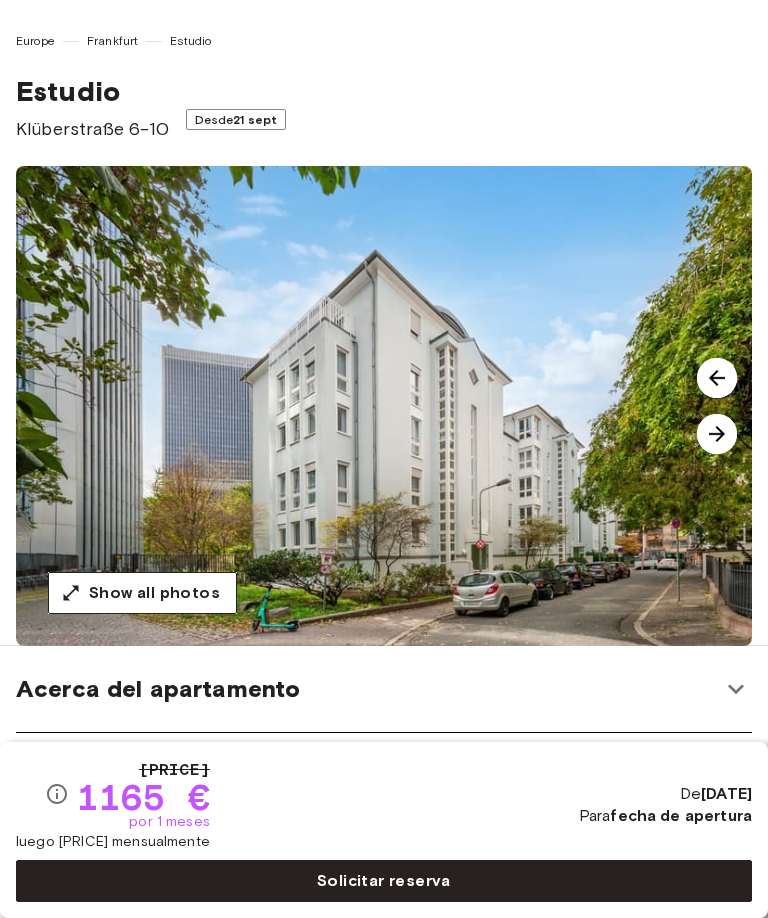 click on "Show all photos" at bounding box center [154, 593] 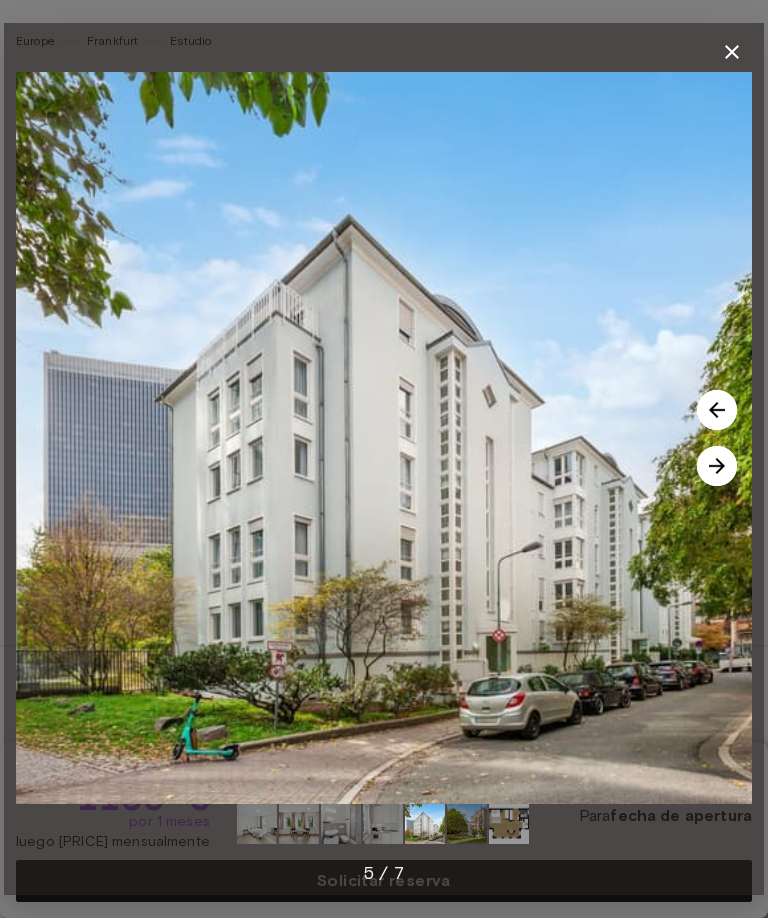 click at bounding box center [717, 466] 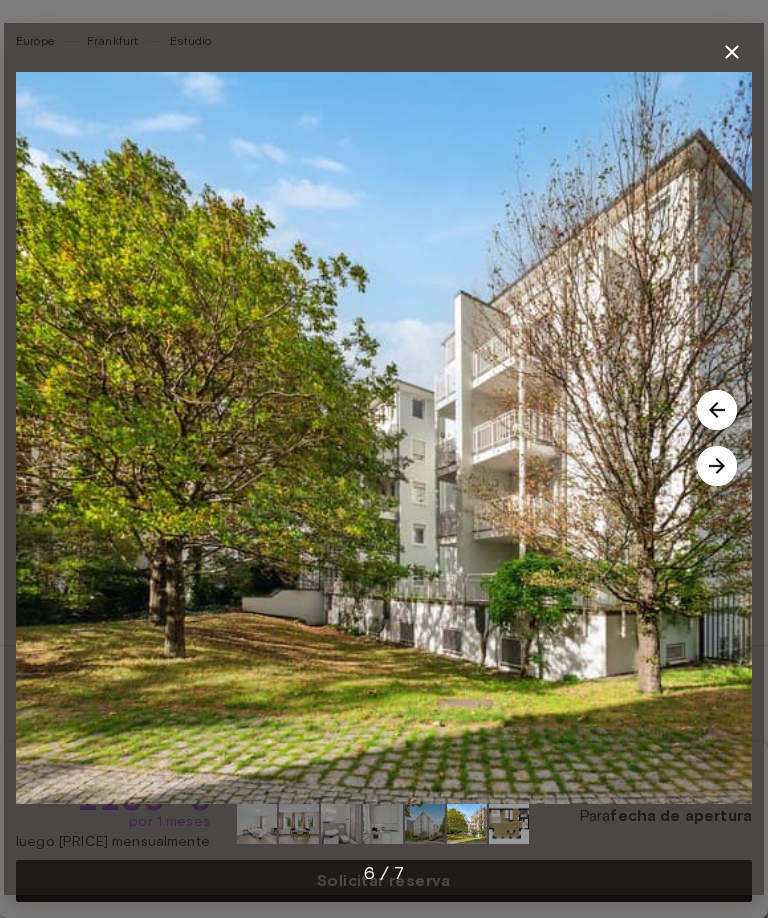 click at bounding box center (717, 466) 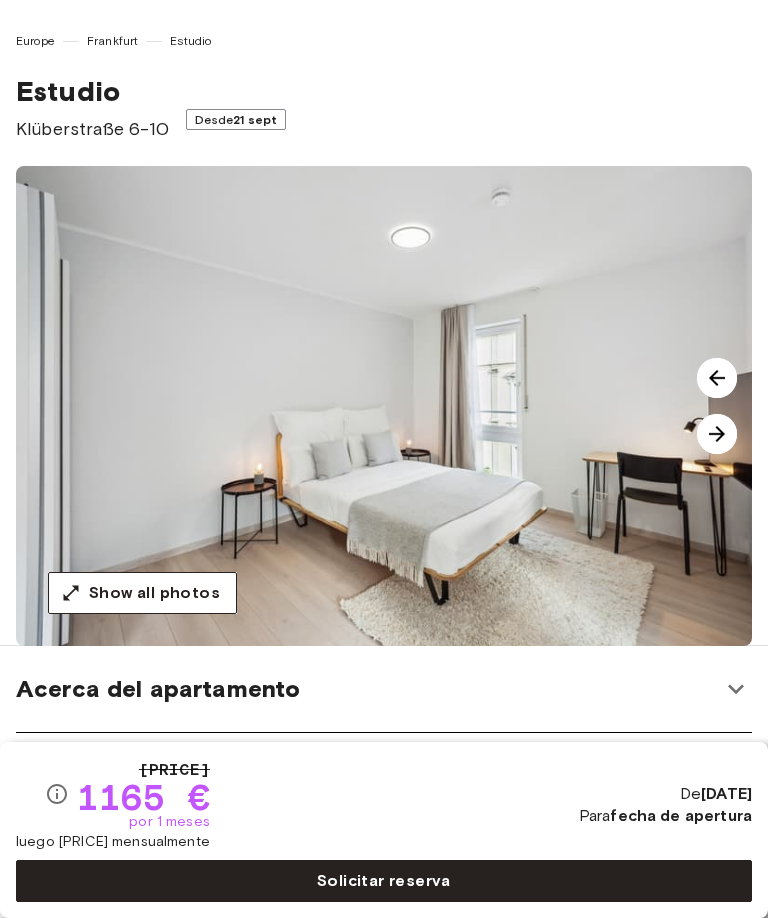 scroll, scrollTop: 0, scrollLeft: 0, axis: both 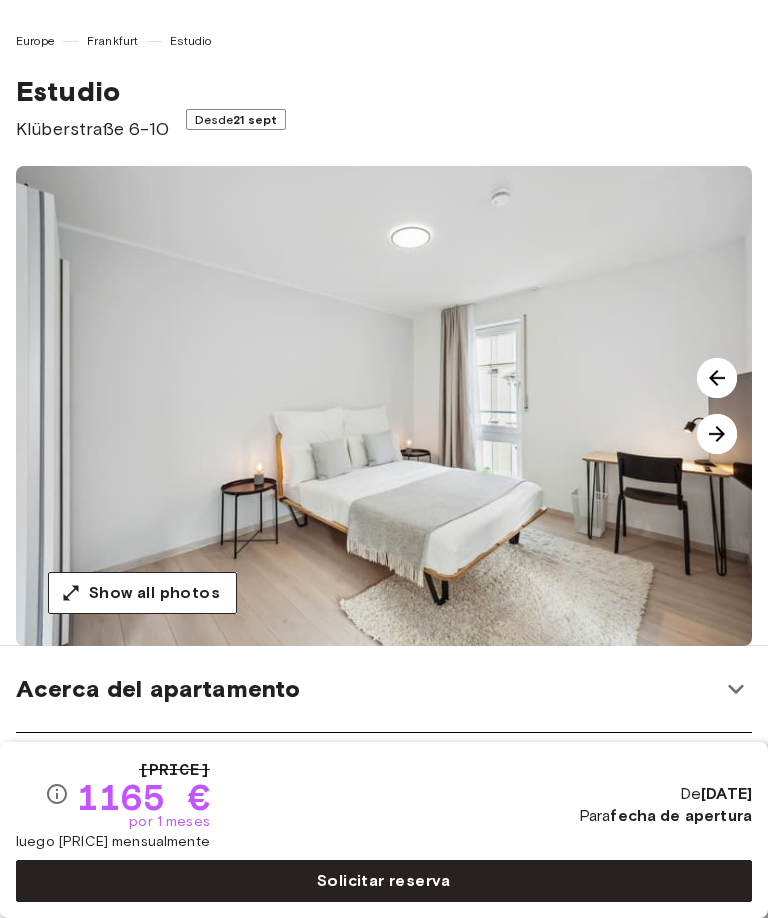 click at bounding box center (717, 434) 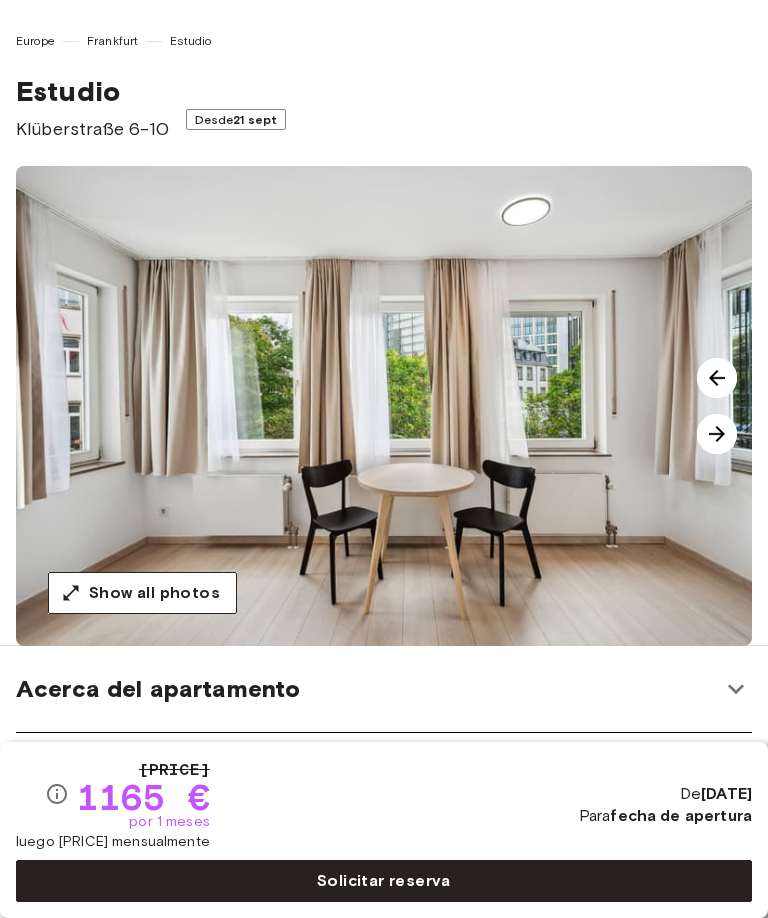 click at bounding box center (717, 434) 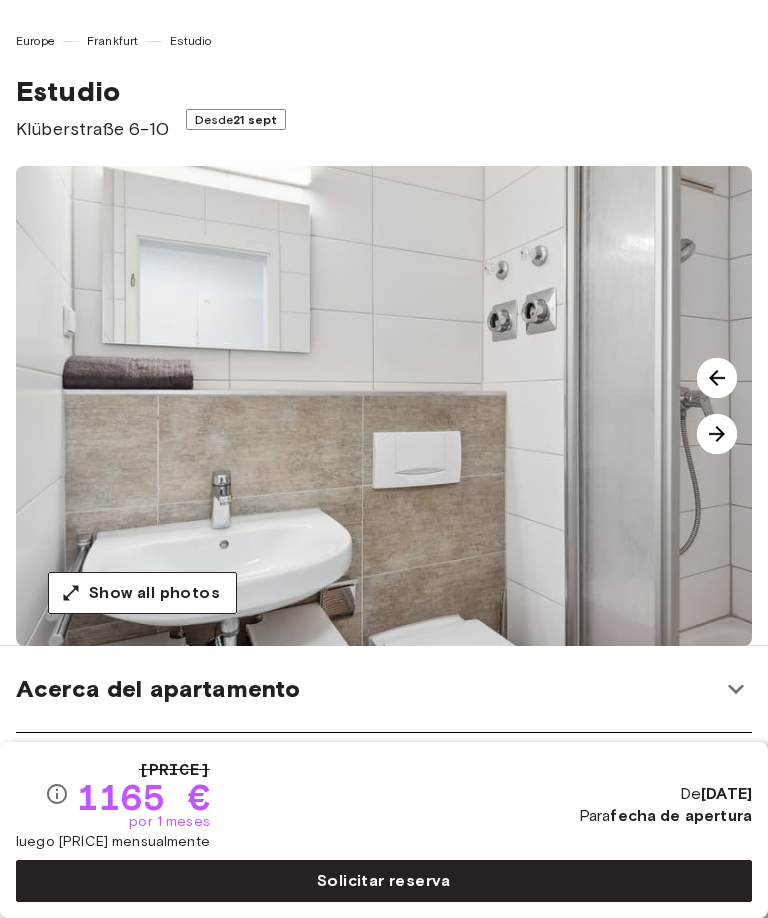 click at bounding box center (717, 434) 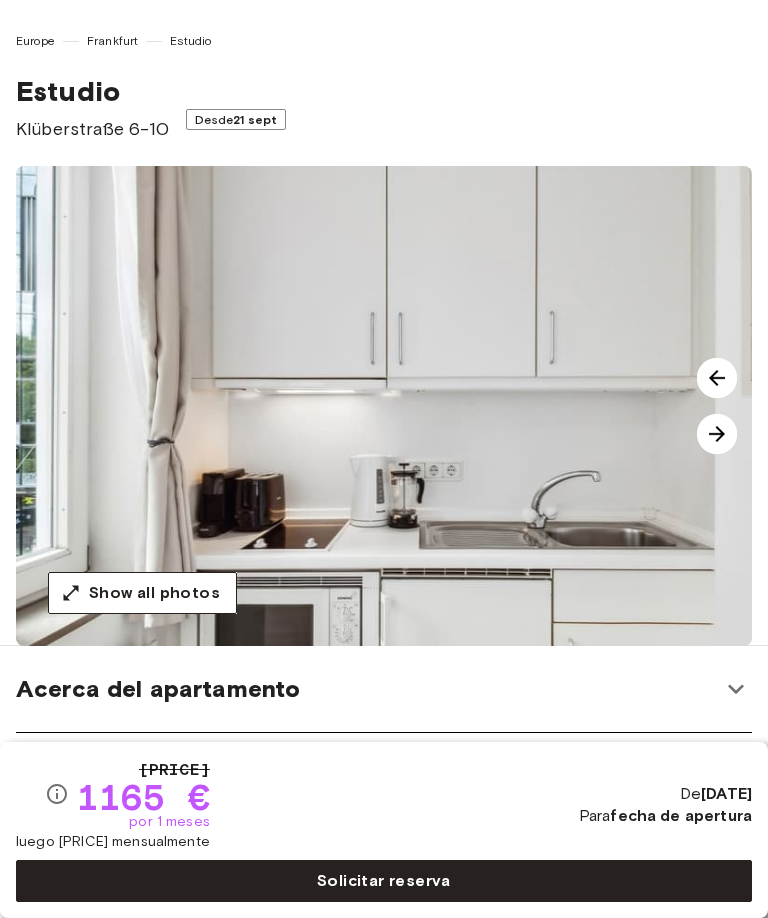 click at bounding box center [717, 434] 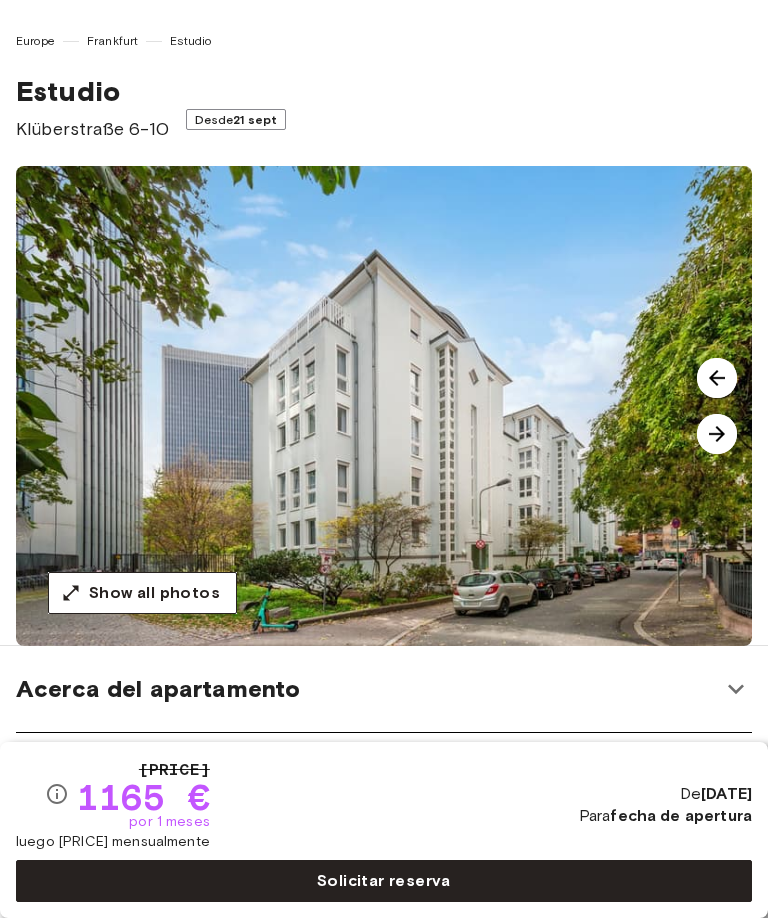 click at bounding box center (717, 434) 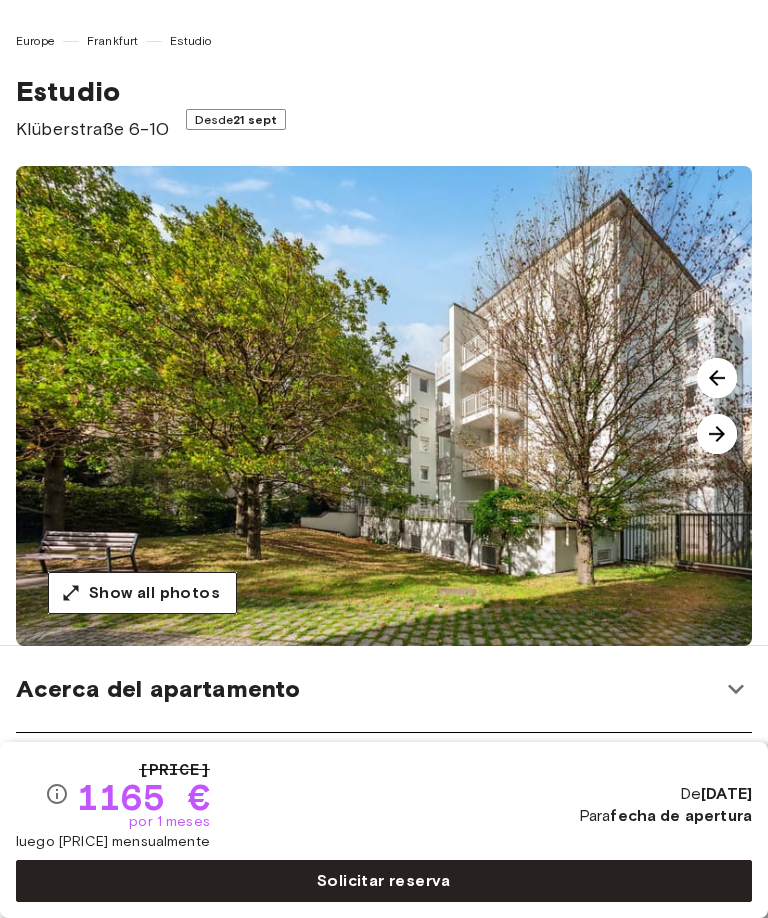 click at bounding box center (717, 434) 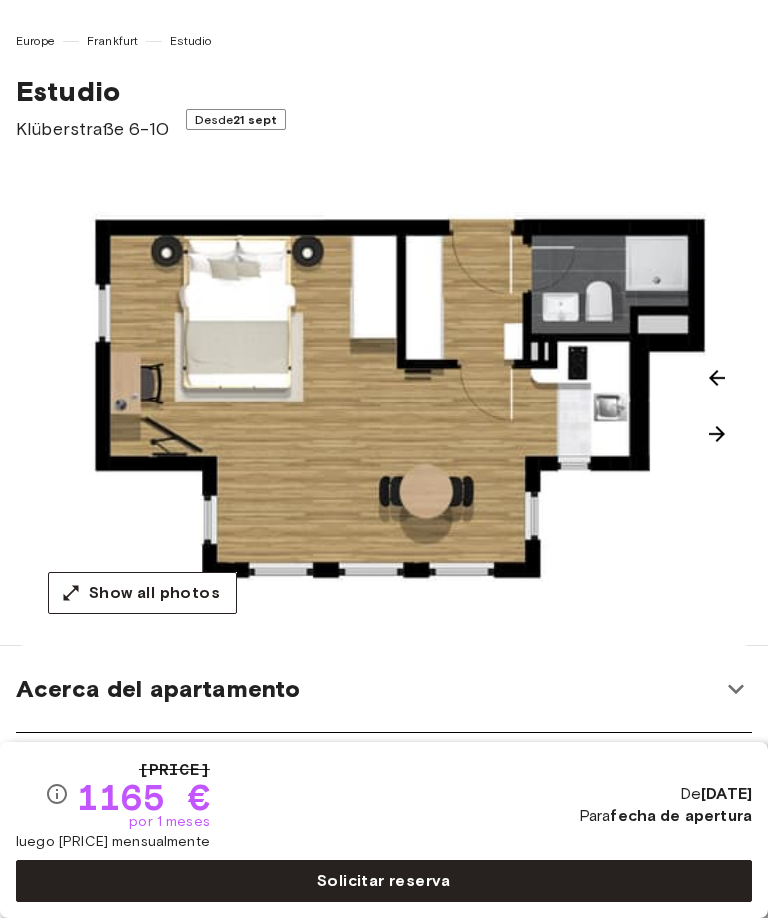 click at bounding box center [717, 434] 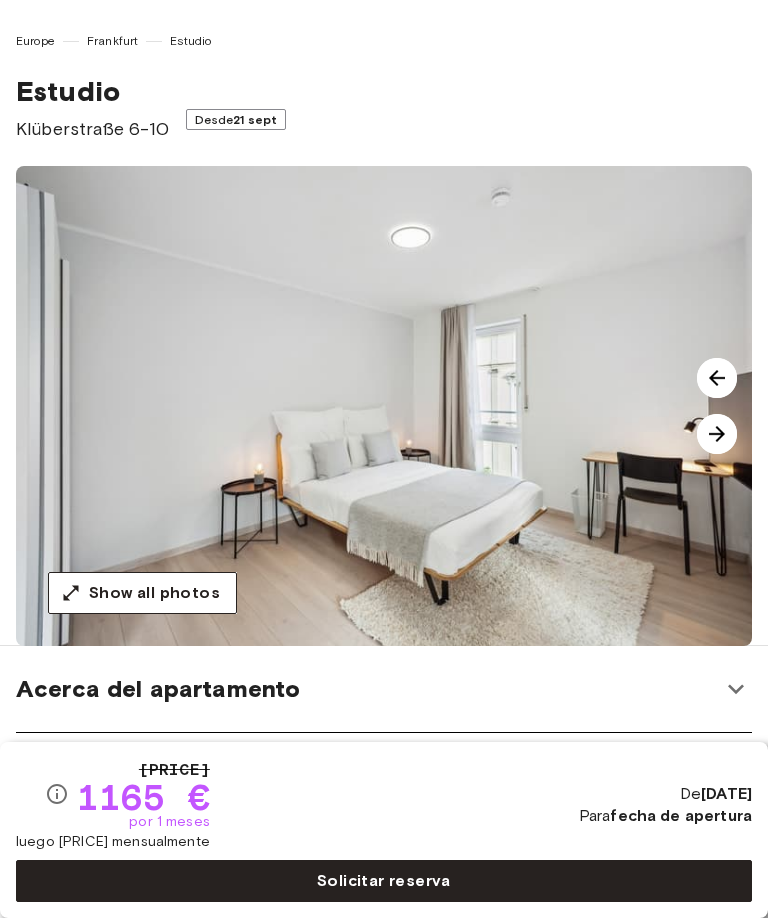 click at bounding box center [717, 434] 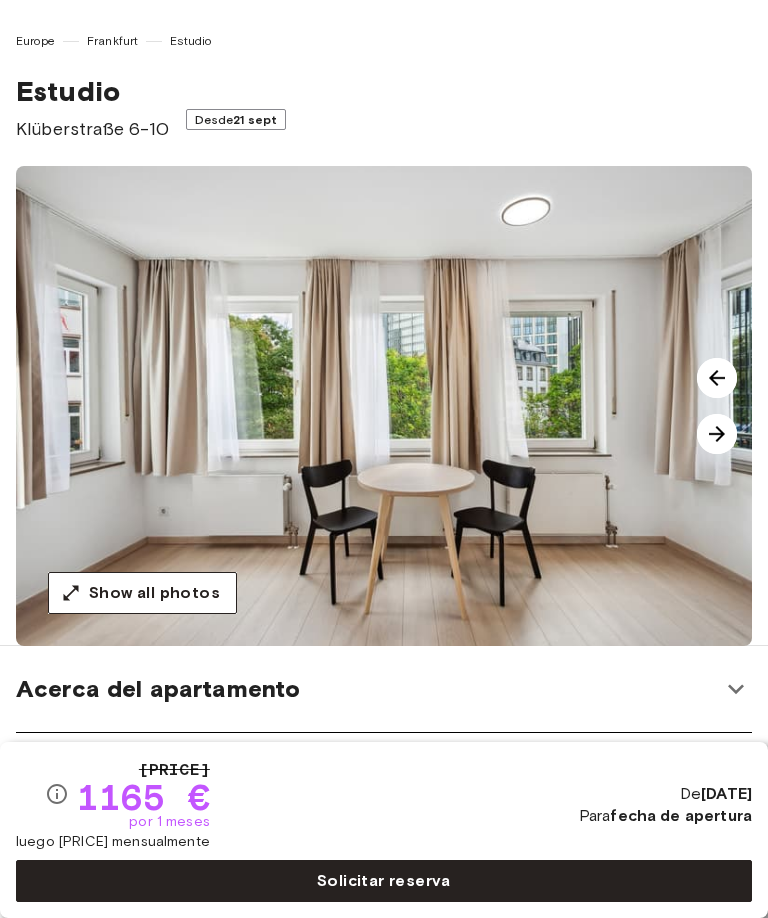 click at bounding box center [717, 434] 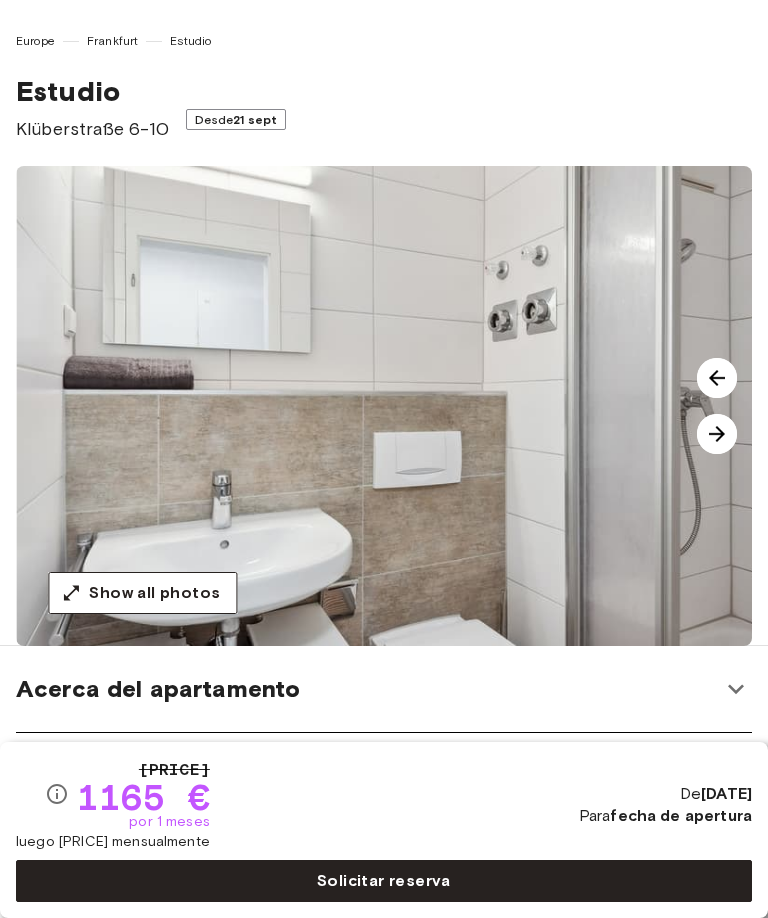 click at bounding box center (717, 434) 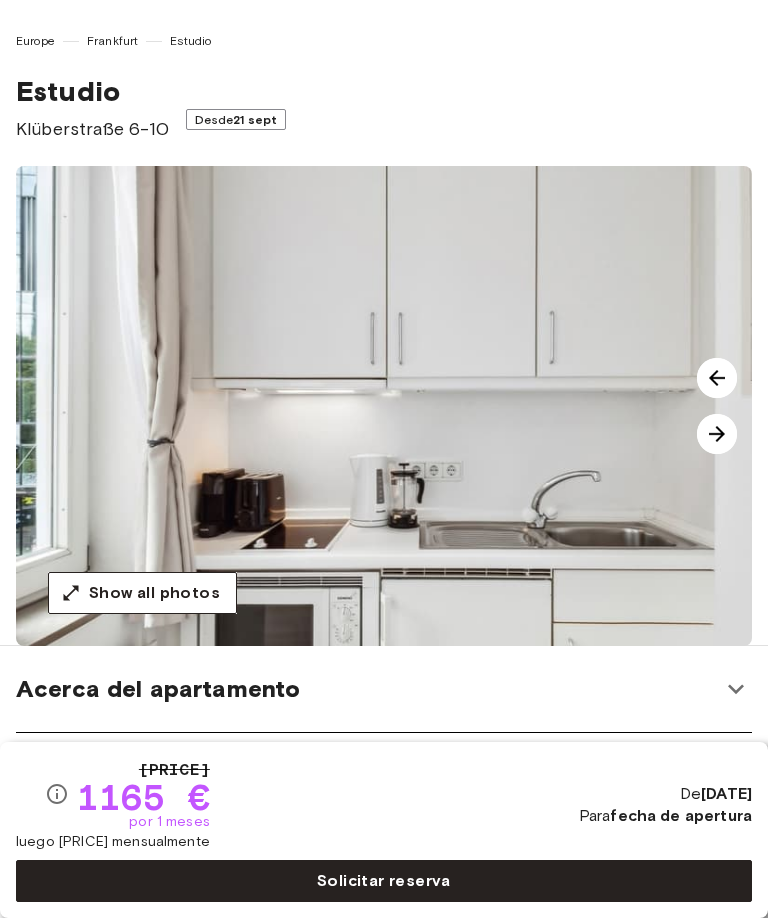 click at bounding box center [400, 406] 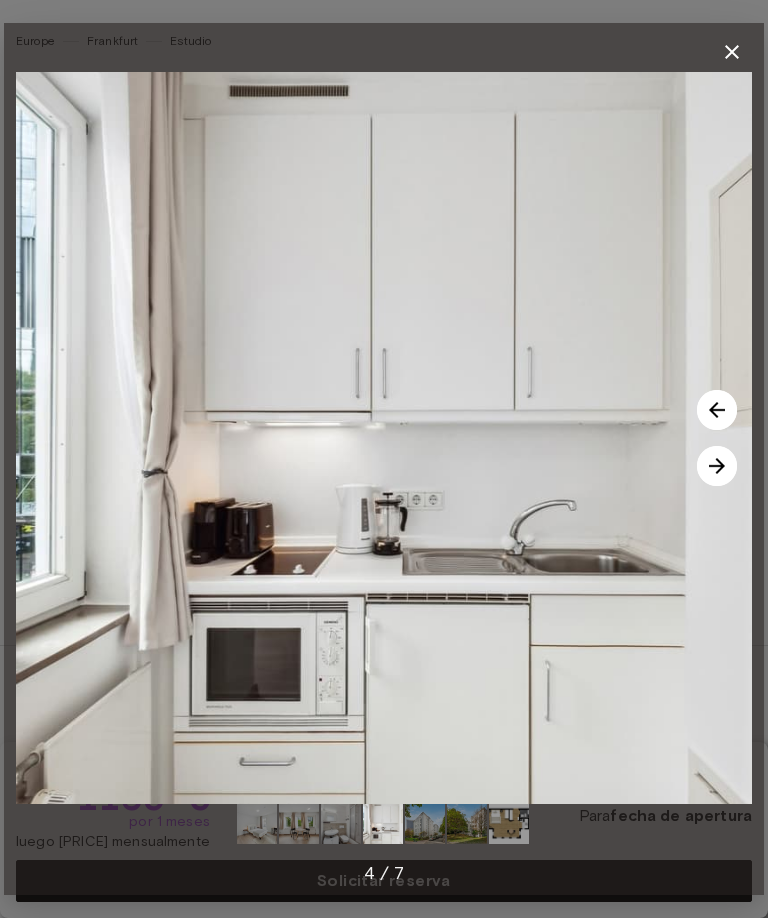 click at bounding box center [384, 438] 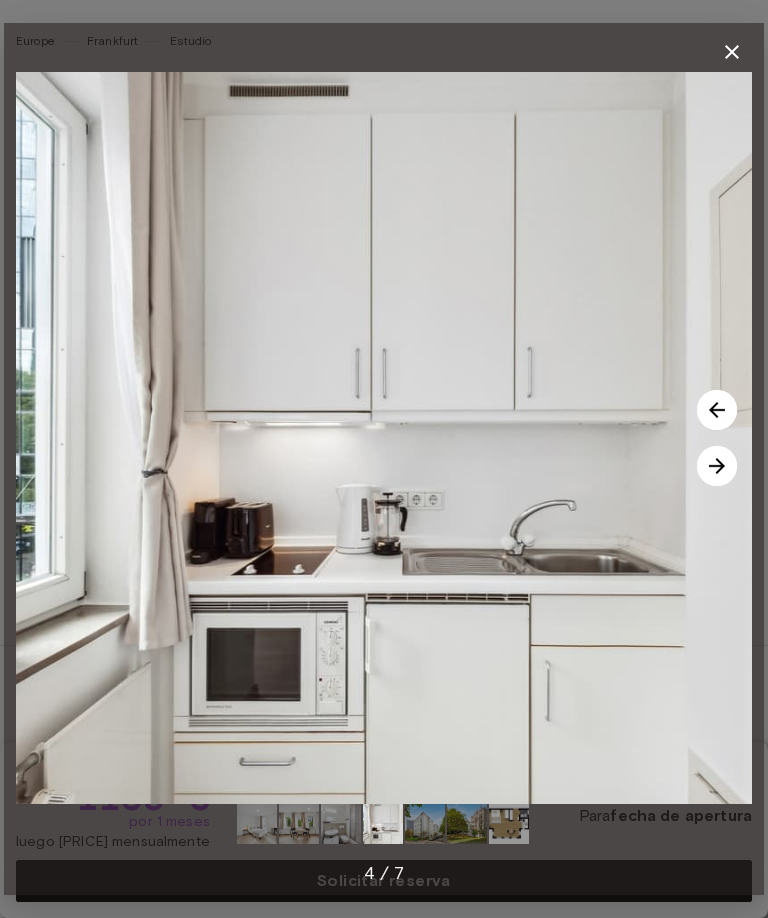 click at bounding box center (717, 466) 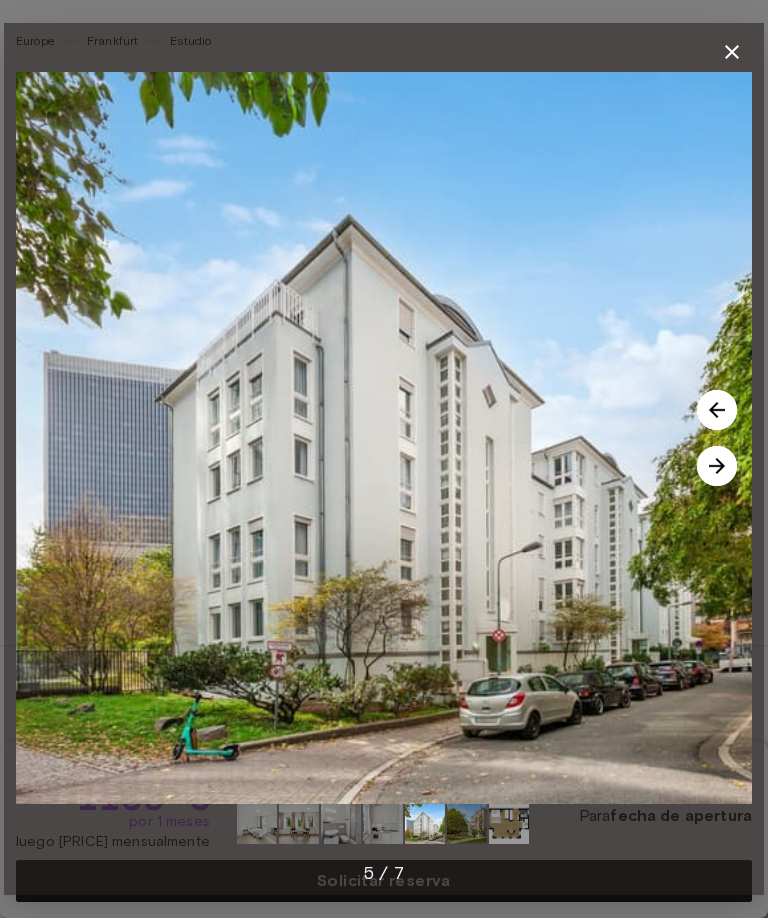 click at bounding box center [717, 466] 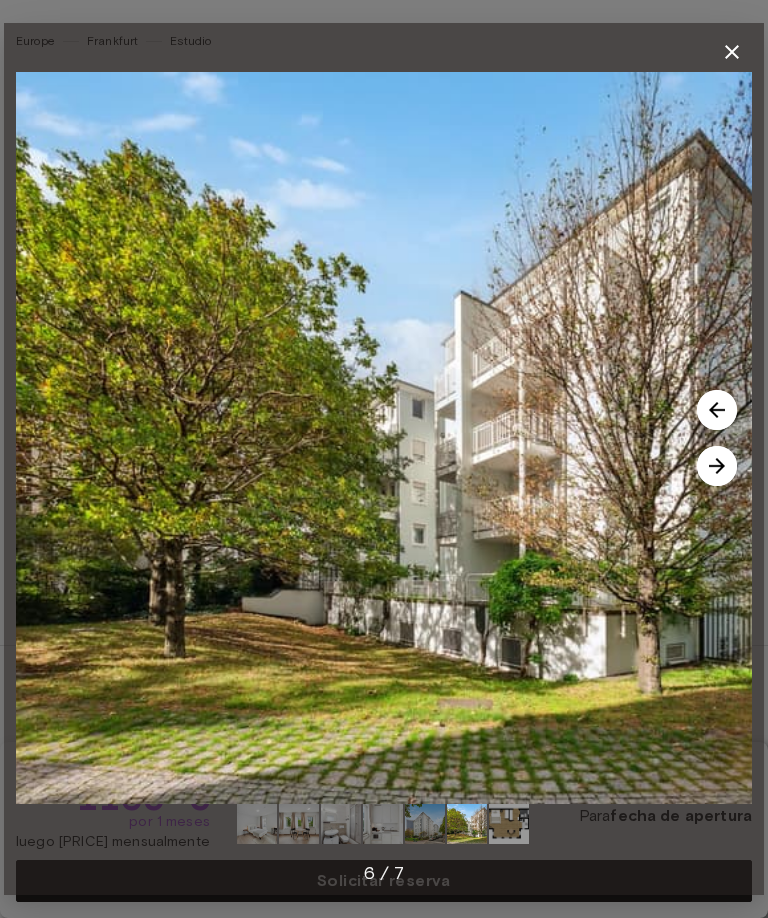 click at bounding box center (717, 466) 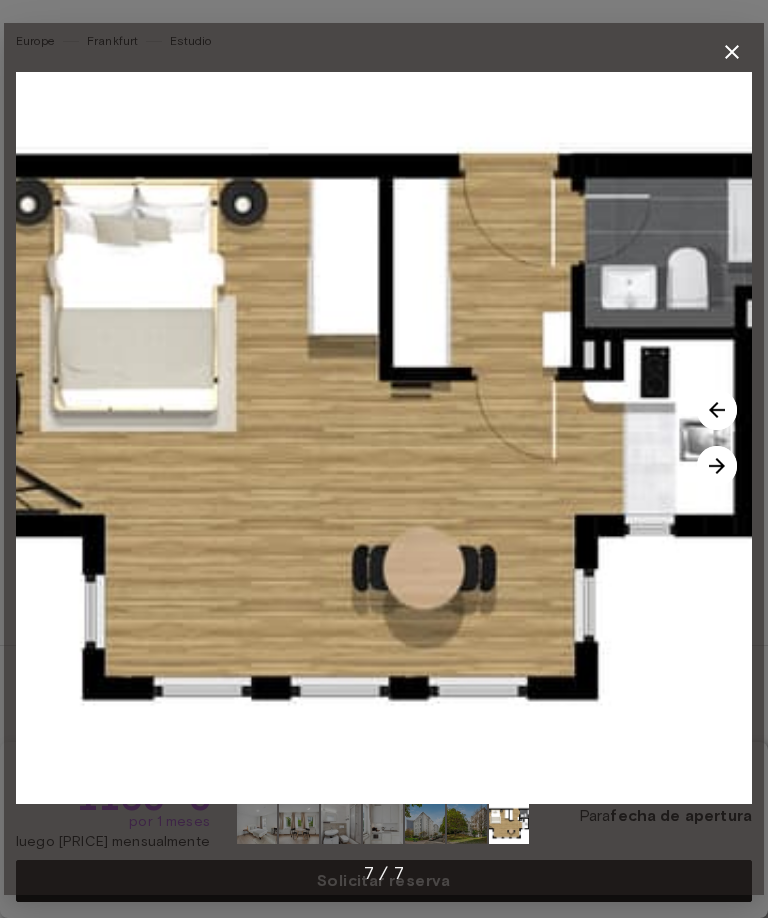 click 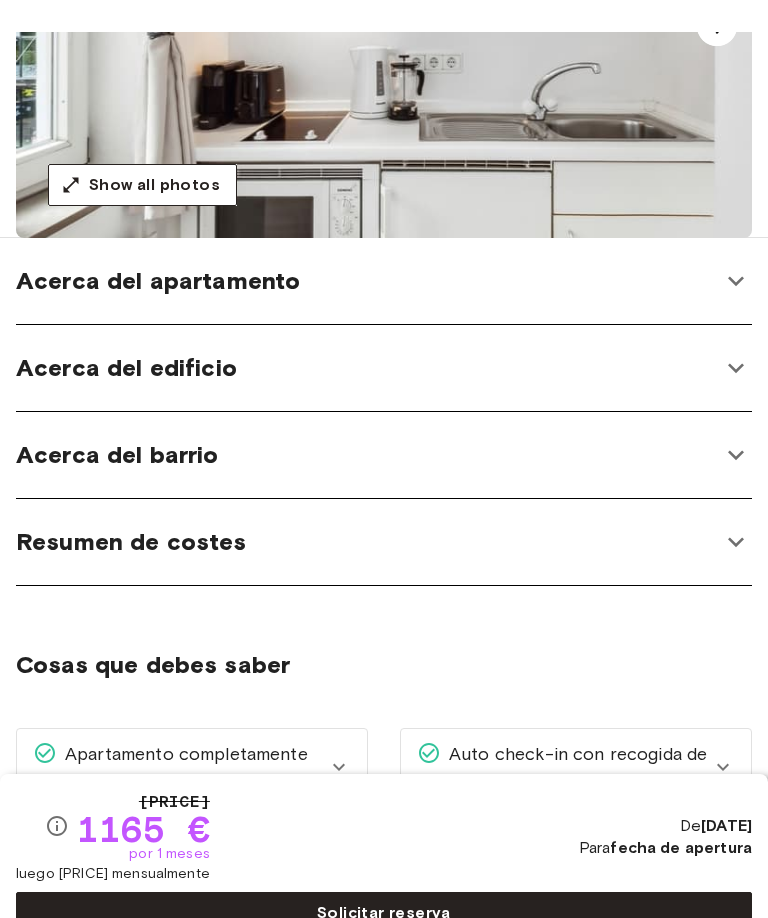 scroll, scrollTop: 406, scrollLeft: 0, axis: vertical 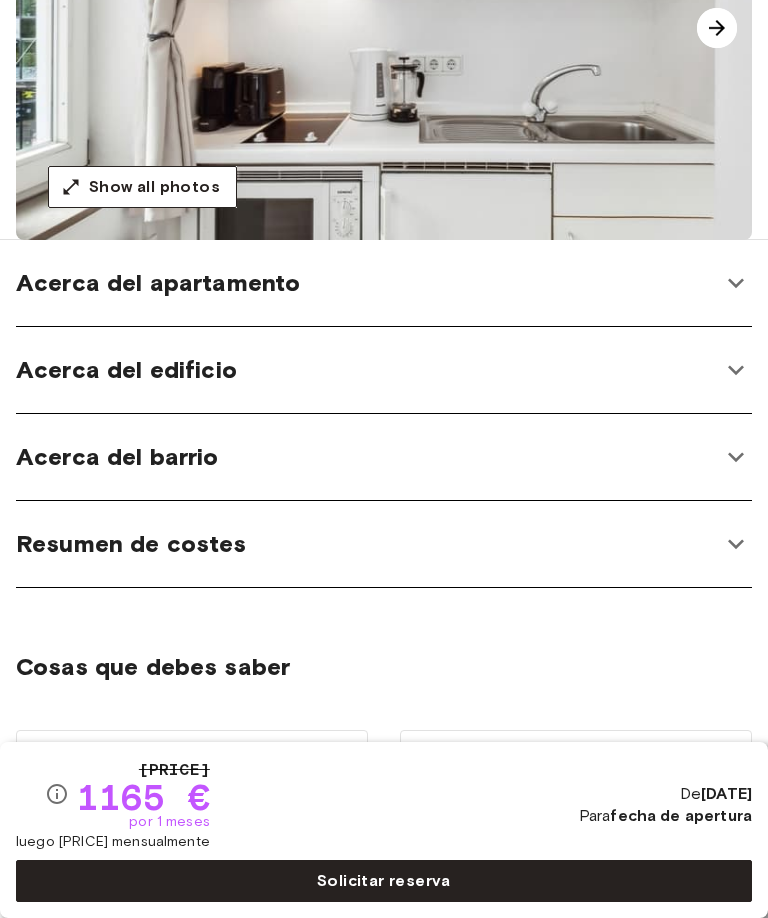 click 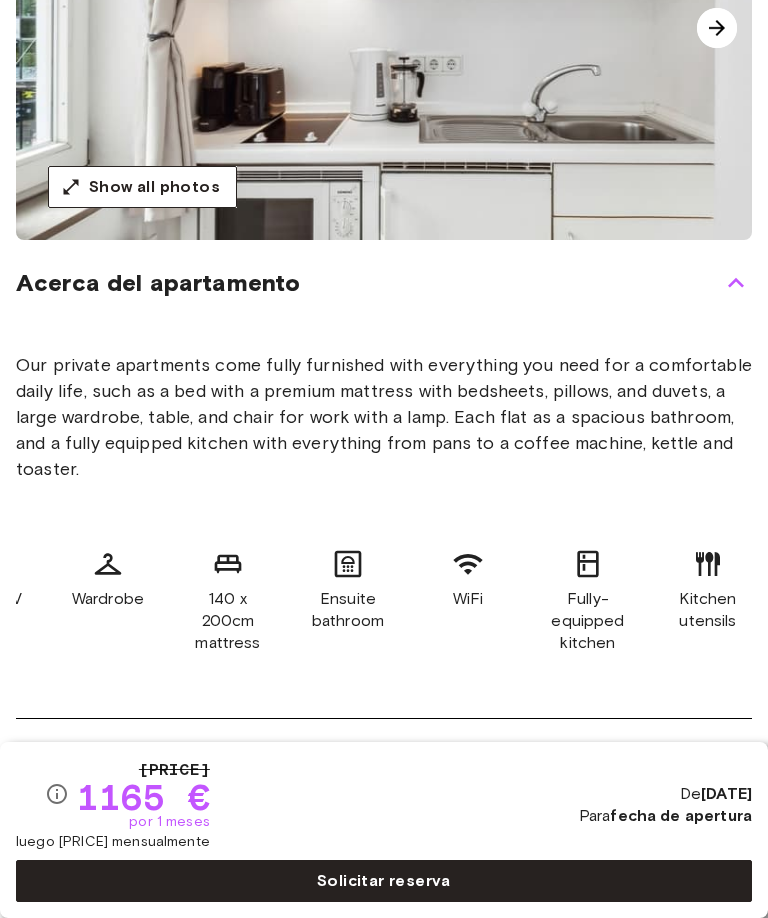 scroll, scrollTop: 0, scrollLeft: 672, axis: horizontal 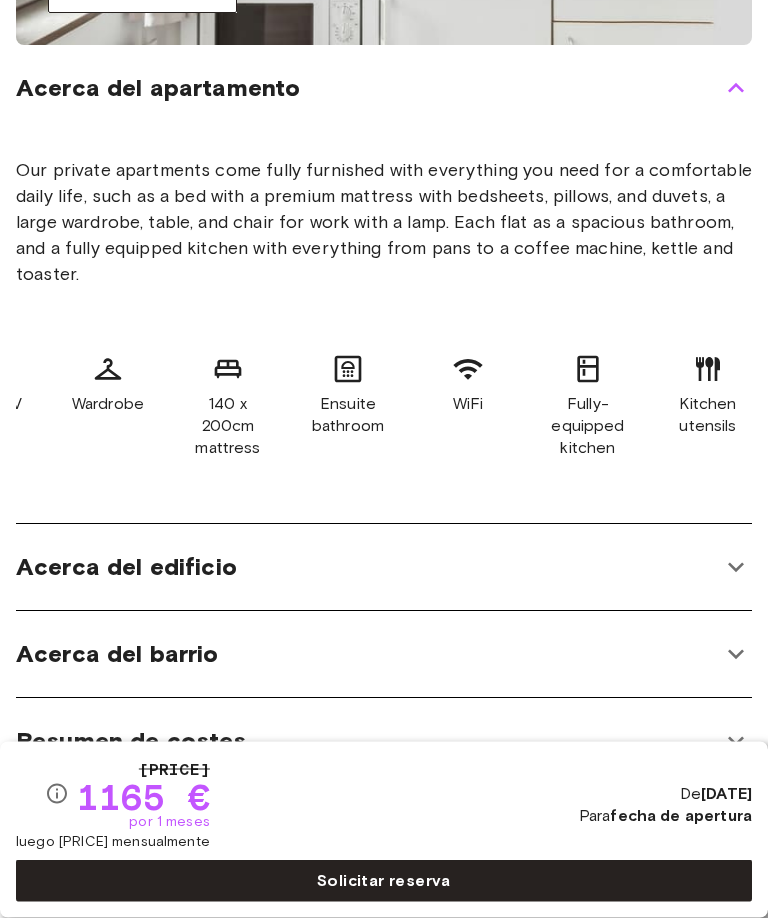 click on "Acerca del edificio" at bounding box center [368, 568] 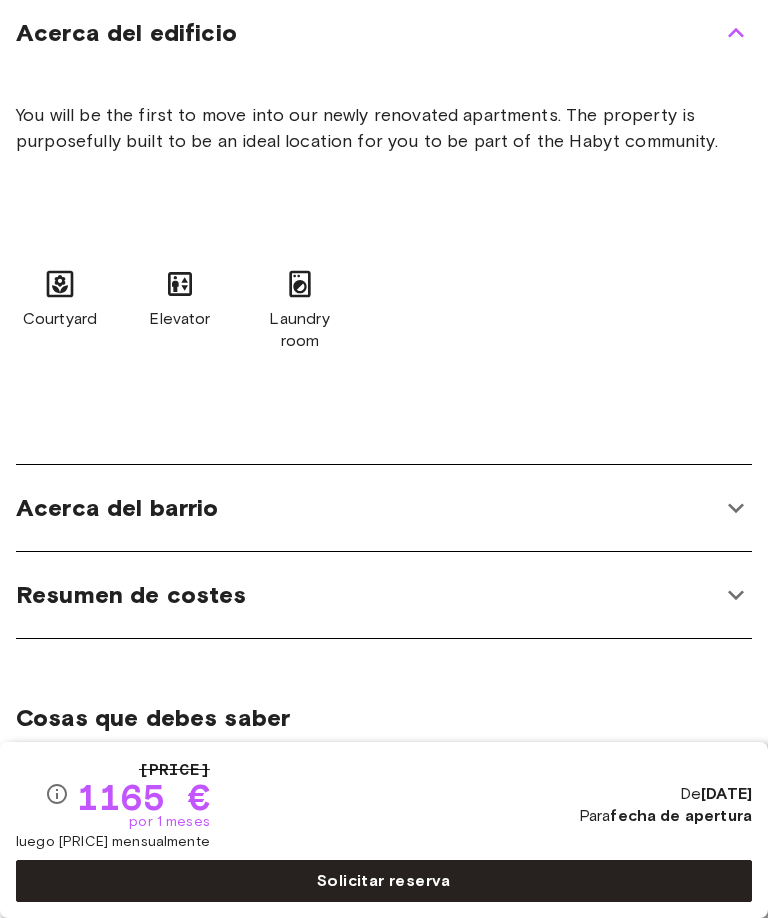 scroll, scrollTop: 1136, scrollLeft: 0, axis: vertical 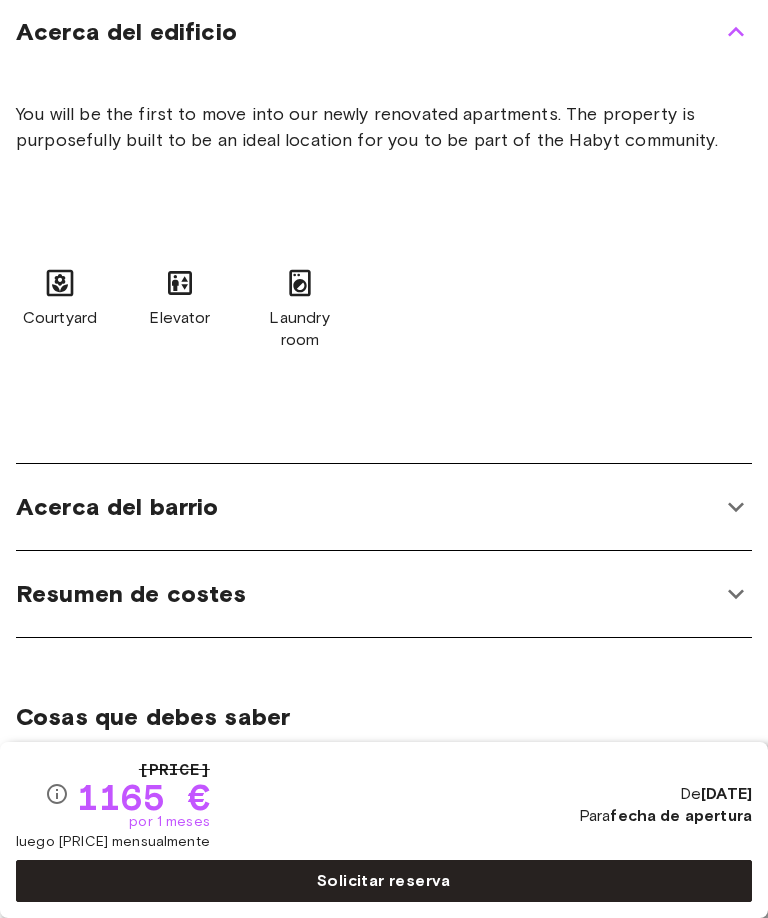 click on "Acerca del barrio" at bounding box center (368, 507) 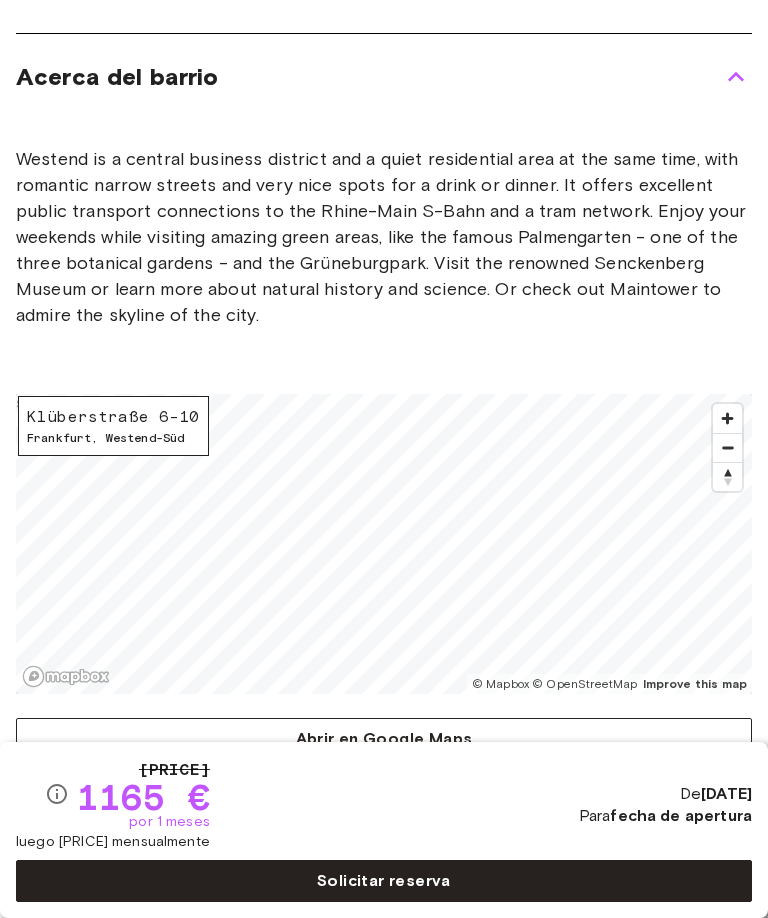 scroll, scrollTop: 1563, scrollLeft: 0, axis: vertical 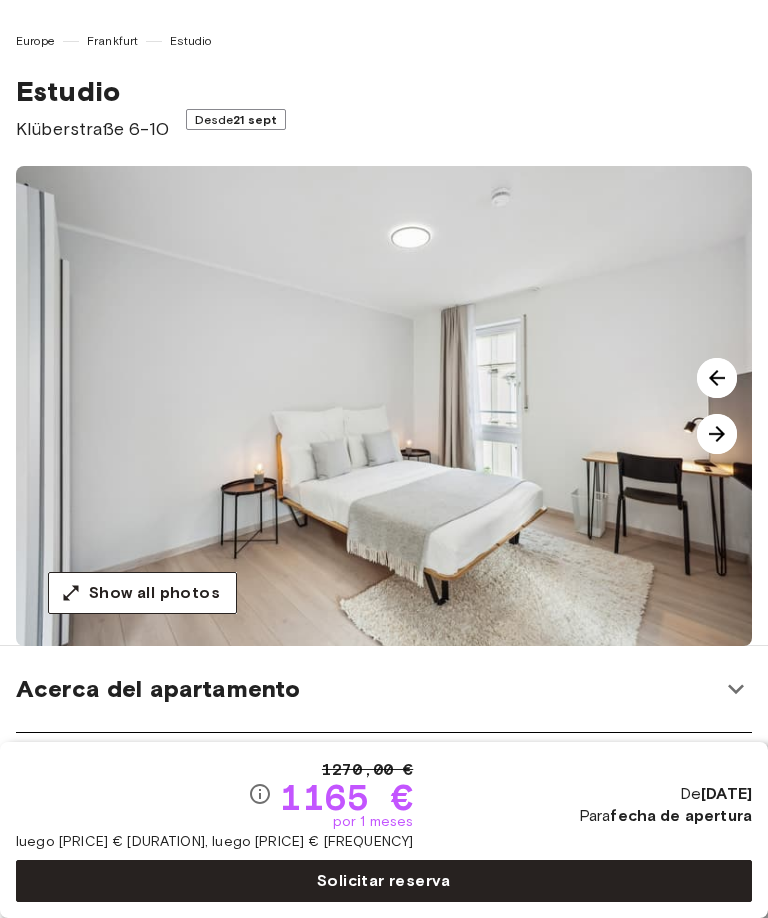 click at bounding box center (717, 434) 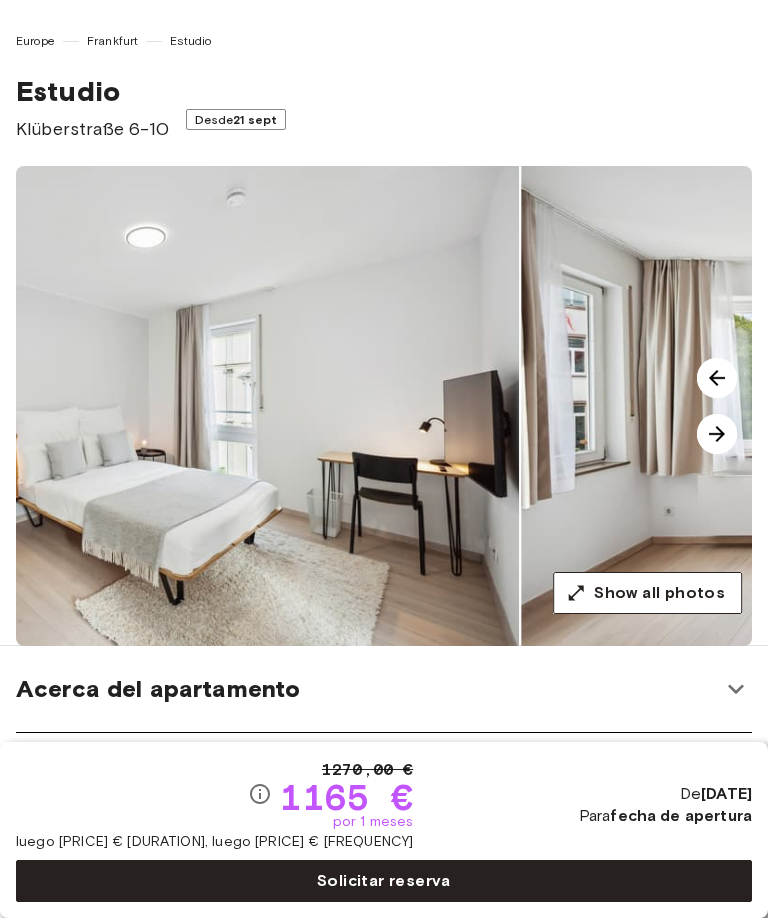 scroll, scrollTop: 0, scrollLeft: 0, axis: both 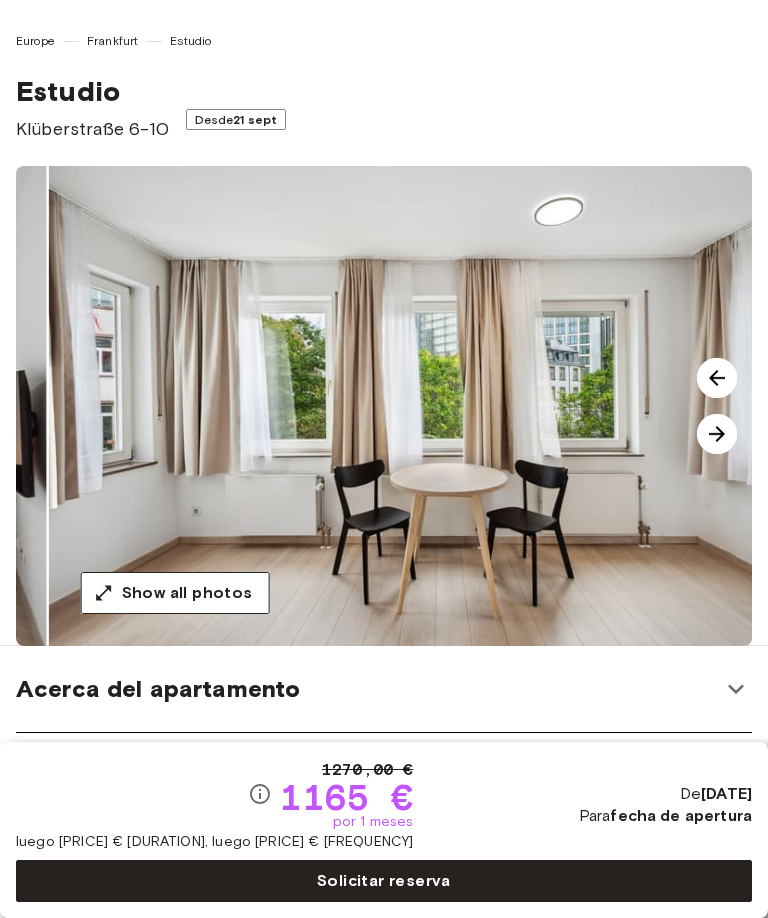 click at bounding box center [717, 434] 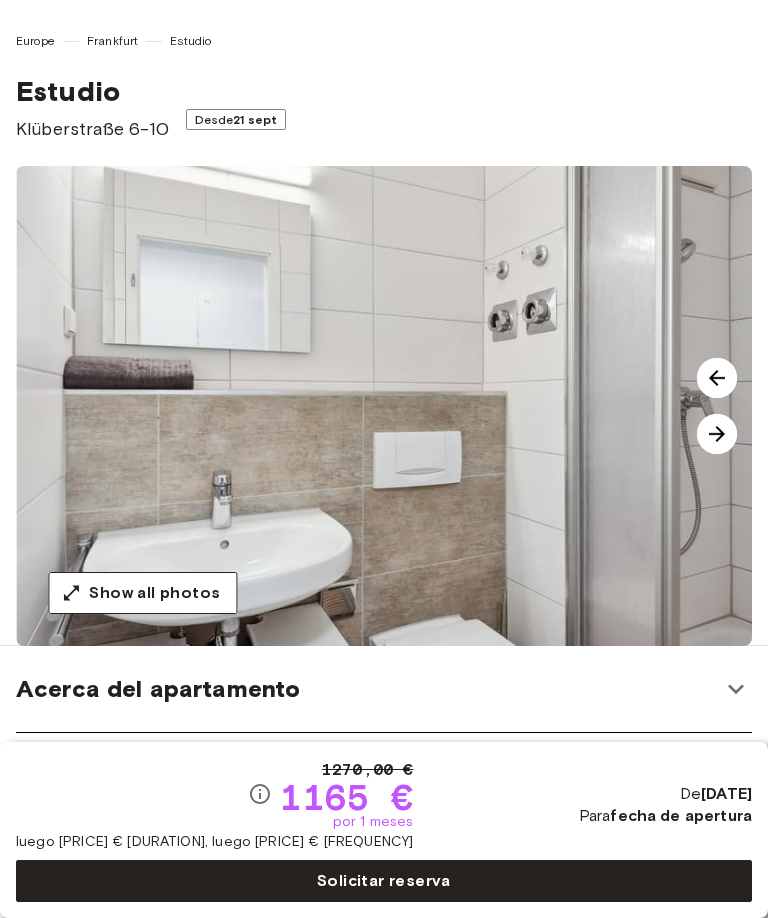 click at bounding box center (717, 434) 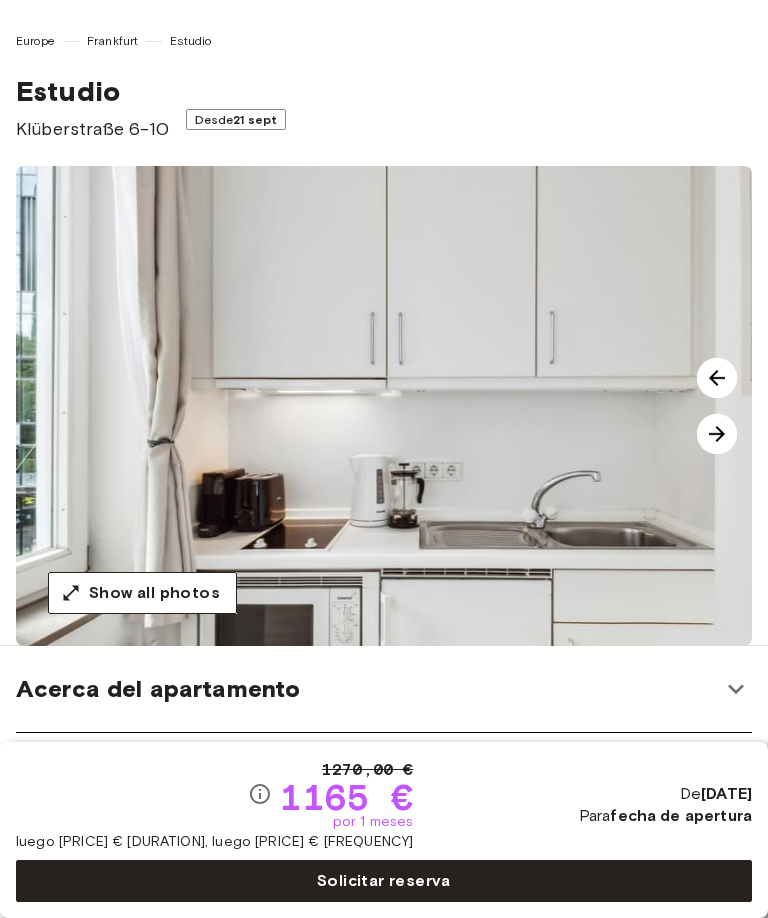 click at bounding box center (717, 378) 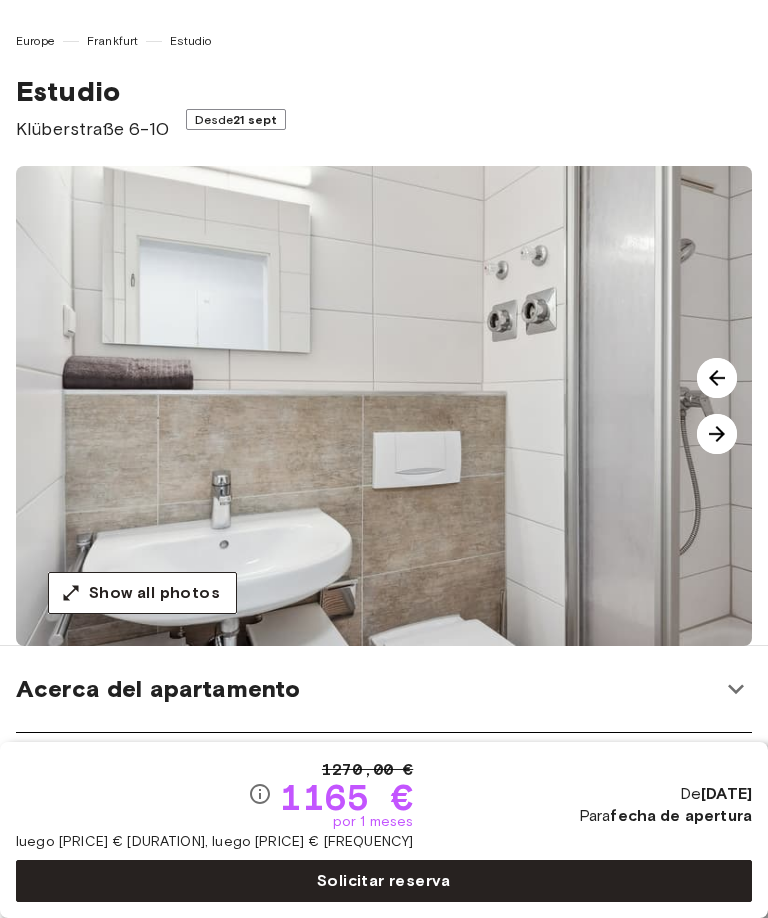 click at bounding box center (717, 434) 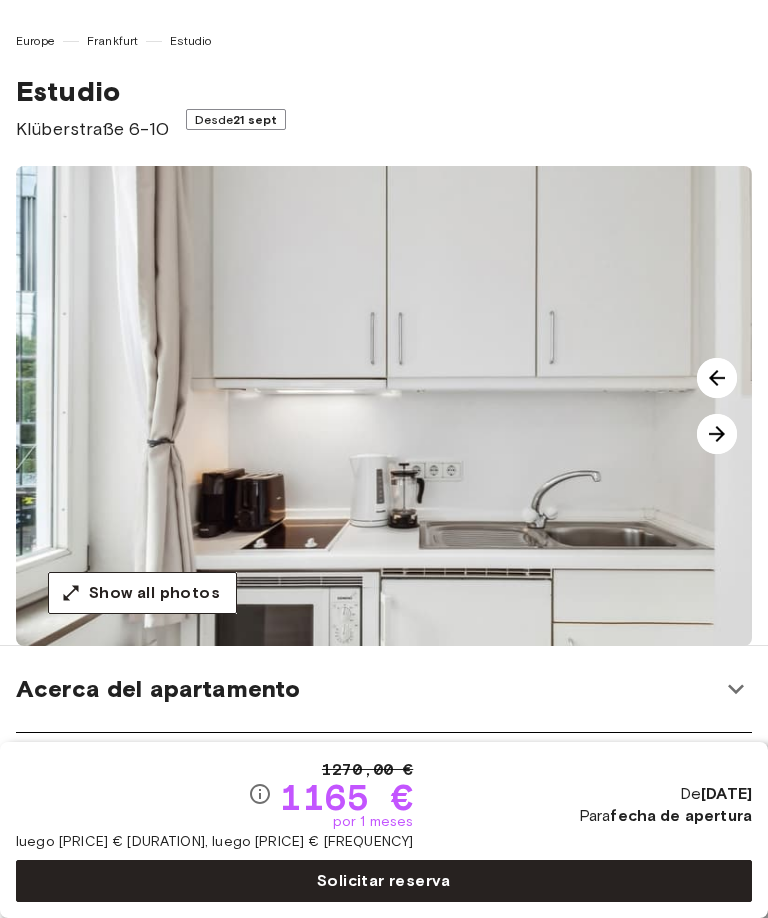 click at bounding box center [717, 434] 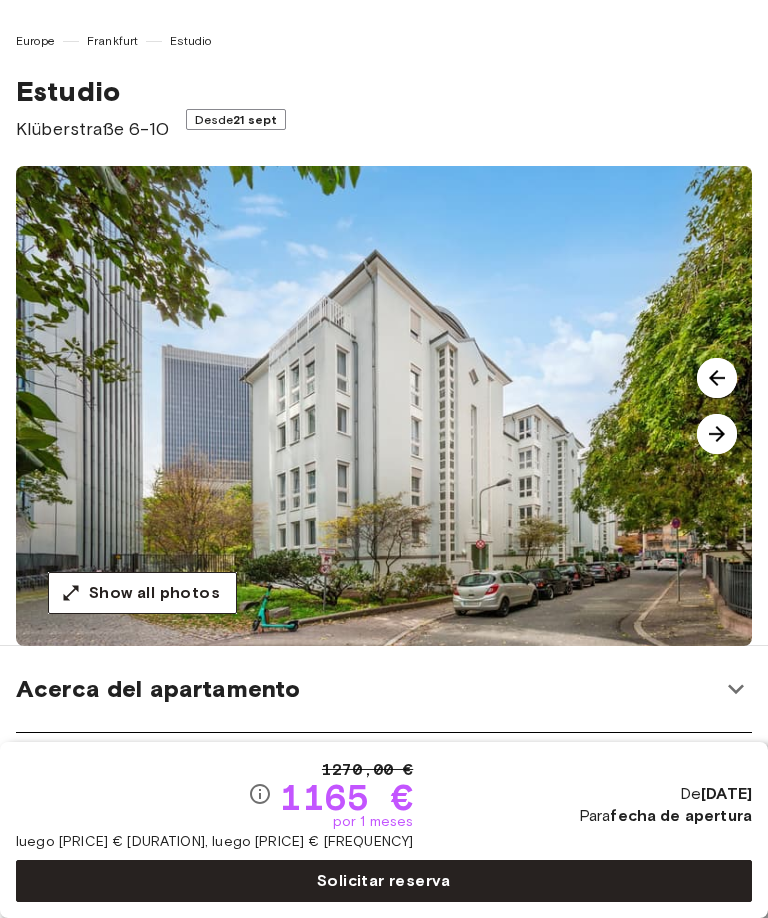 click at bounding box center (717, 434) 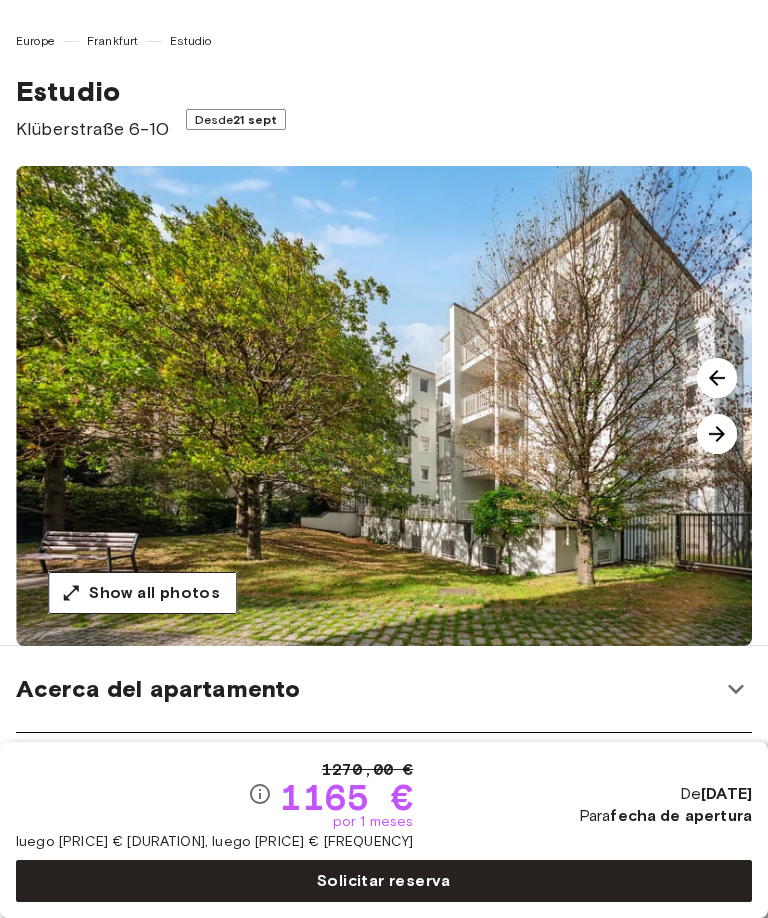 click at bounding box center [717, 434] 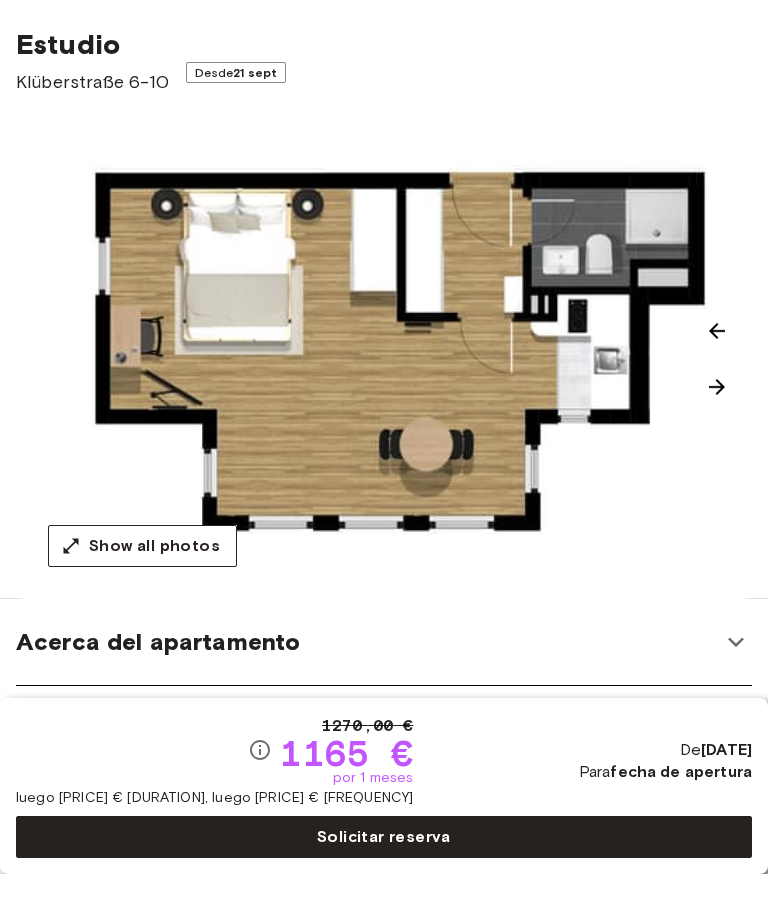 scroll, scrollTop: 48, scrollLeft: 0, axis: vertical 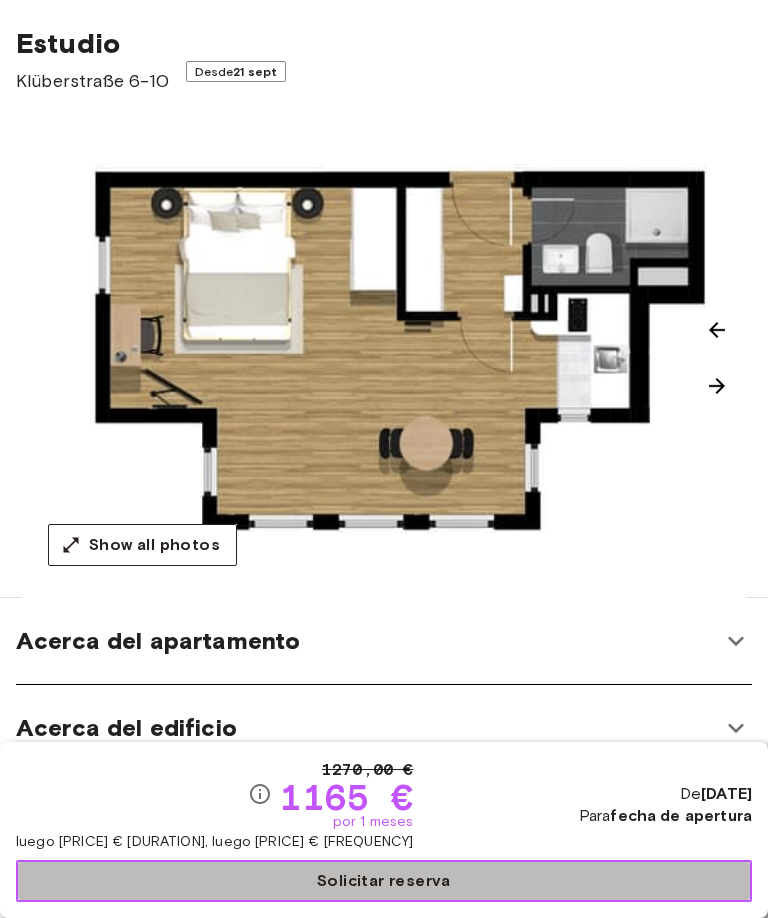 click on "Solicitar reserva" at bounding box center [384, 881] 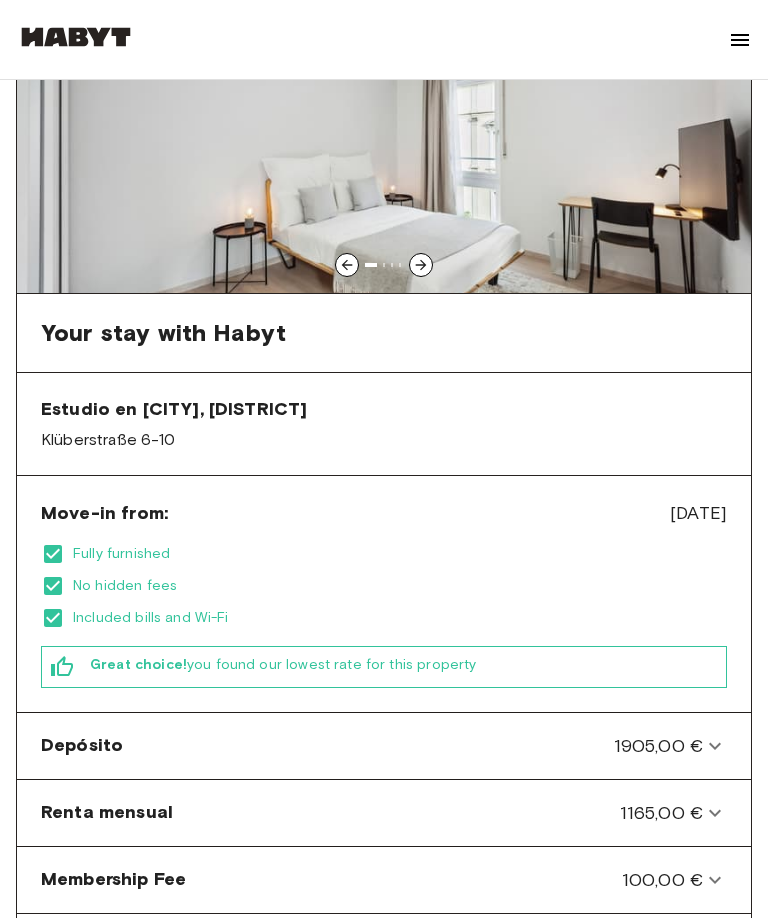 scroll, scrollTop: 0, scrollLeft: 0, axis: both 